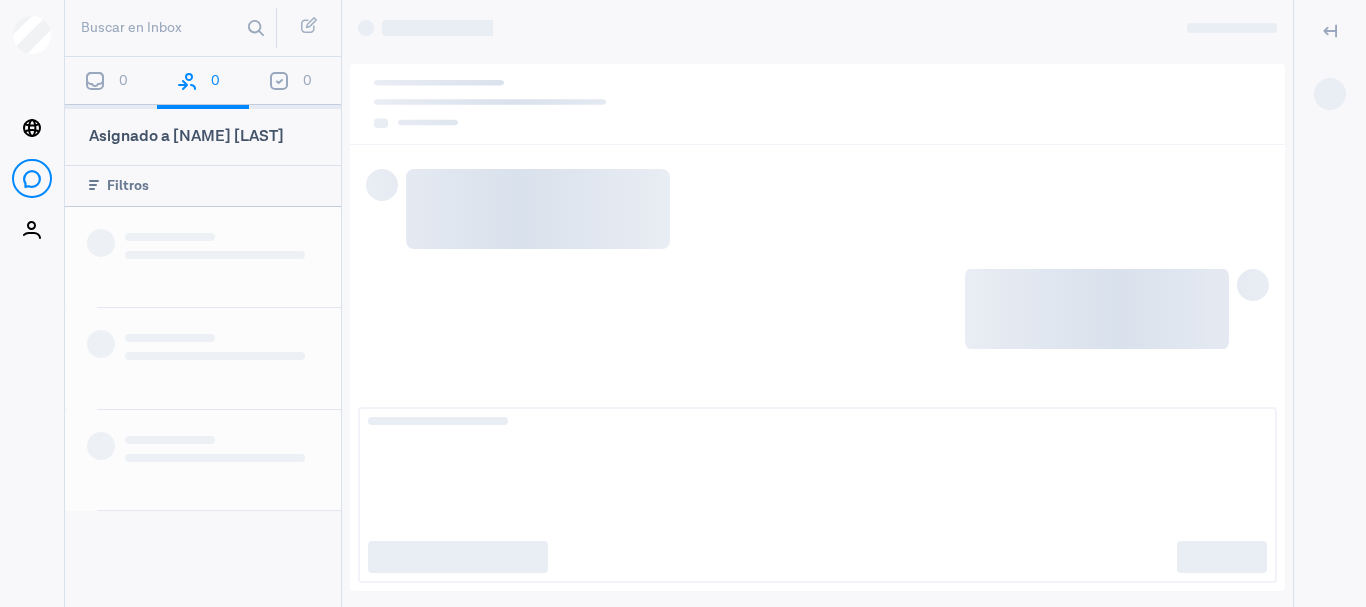 scroll, scrollTop: 0, scrollLeft: 0, axis: both 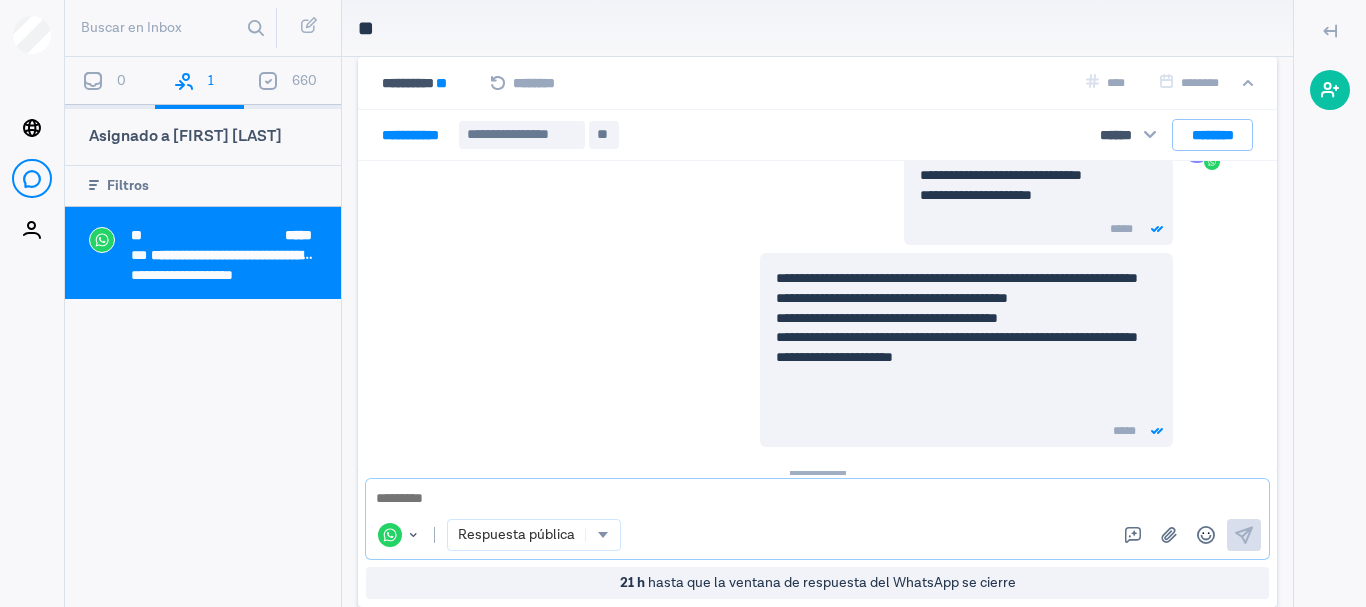 click at bounding box center [817, 499] 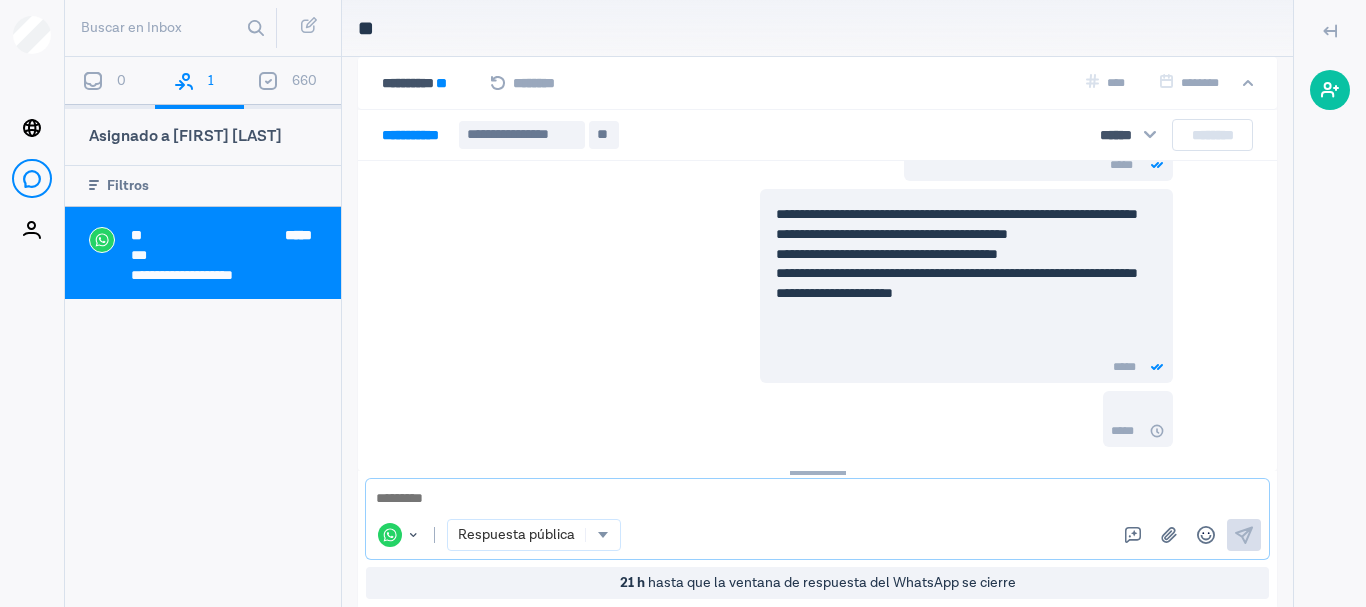 scroll, scrollTop: 2016, scrollLeft: 0, axis: vertical 